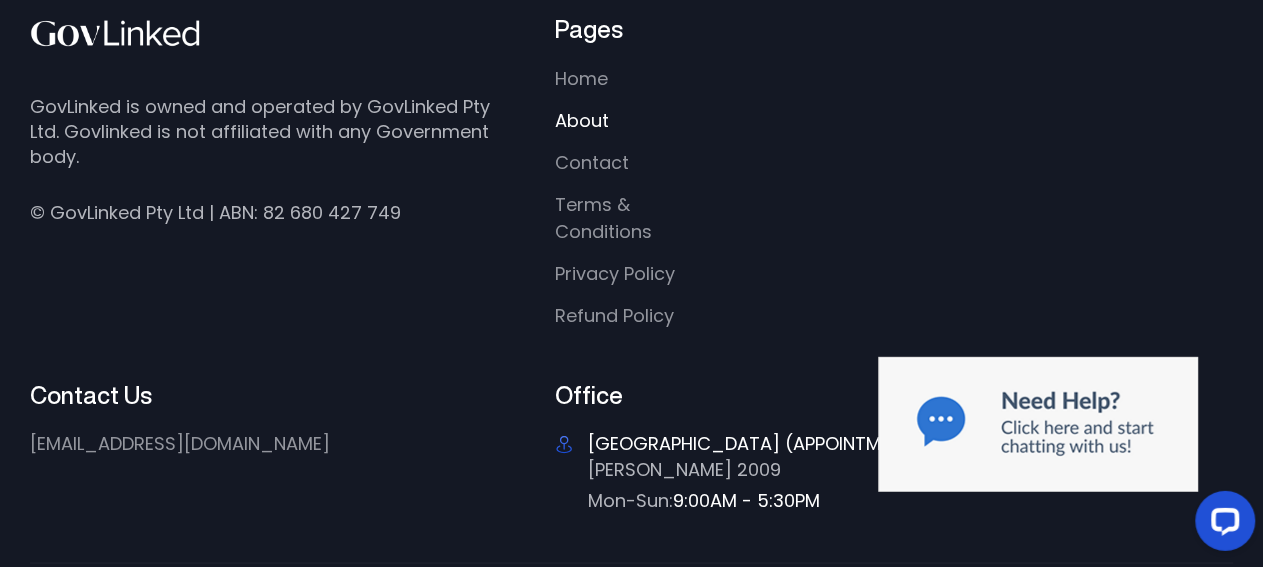 scroll, scrollTop: 1560, scrollLeft: 0, axis: vertical 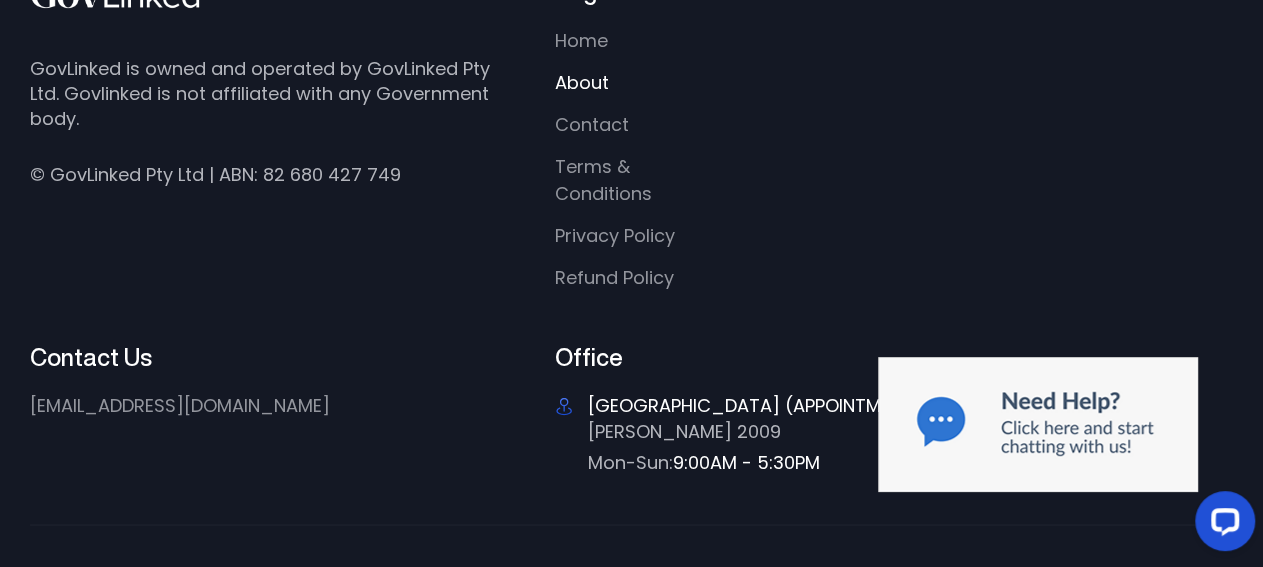 click on "Pages Home About Contact Terms & Conditions Privacy Policy Refund Policy" at bounding box center [894, 133] 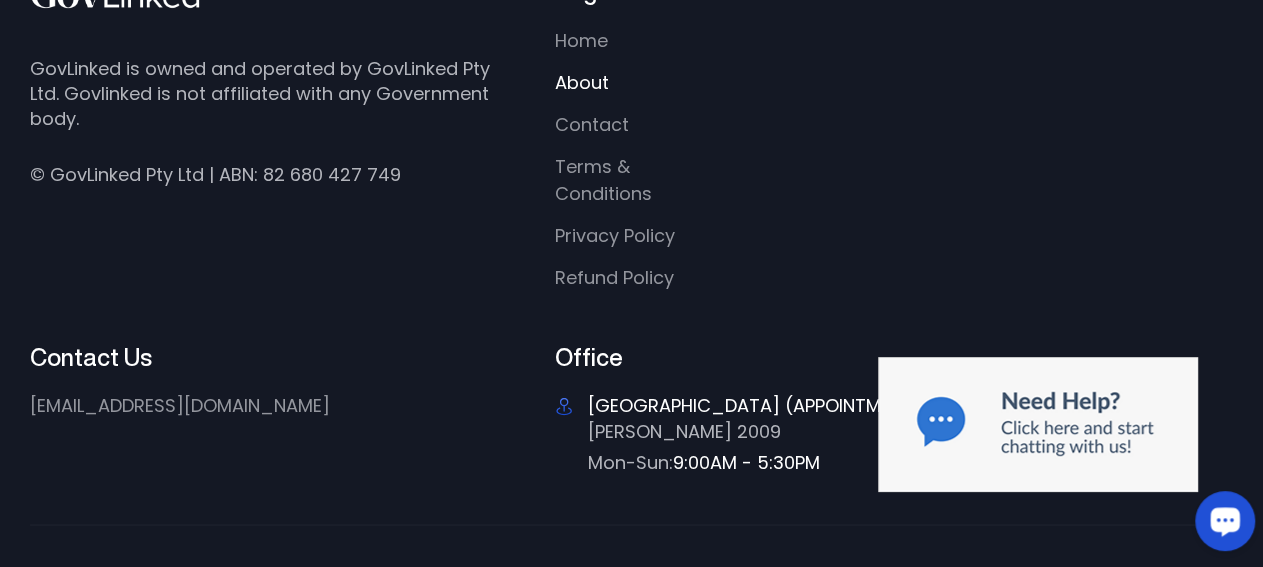 click at bounding box center [1225, 521] 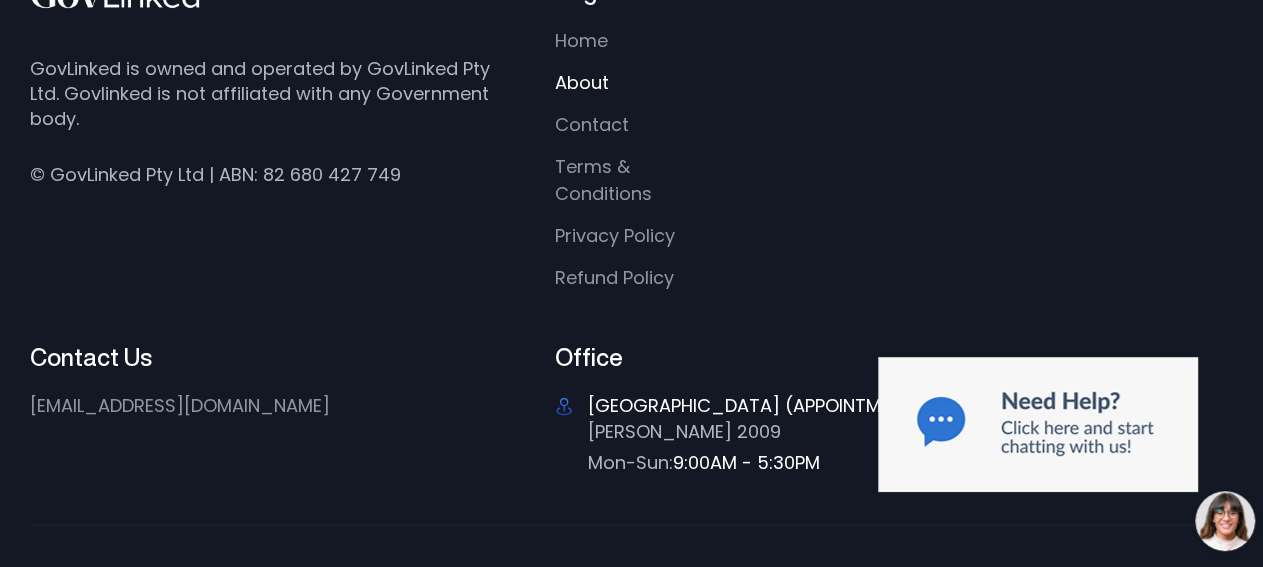 click on "Home About Contact Terms & Conditions Privacy Policy Refund Policy" at bounding box center (712, 159) 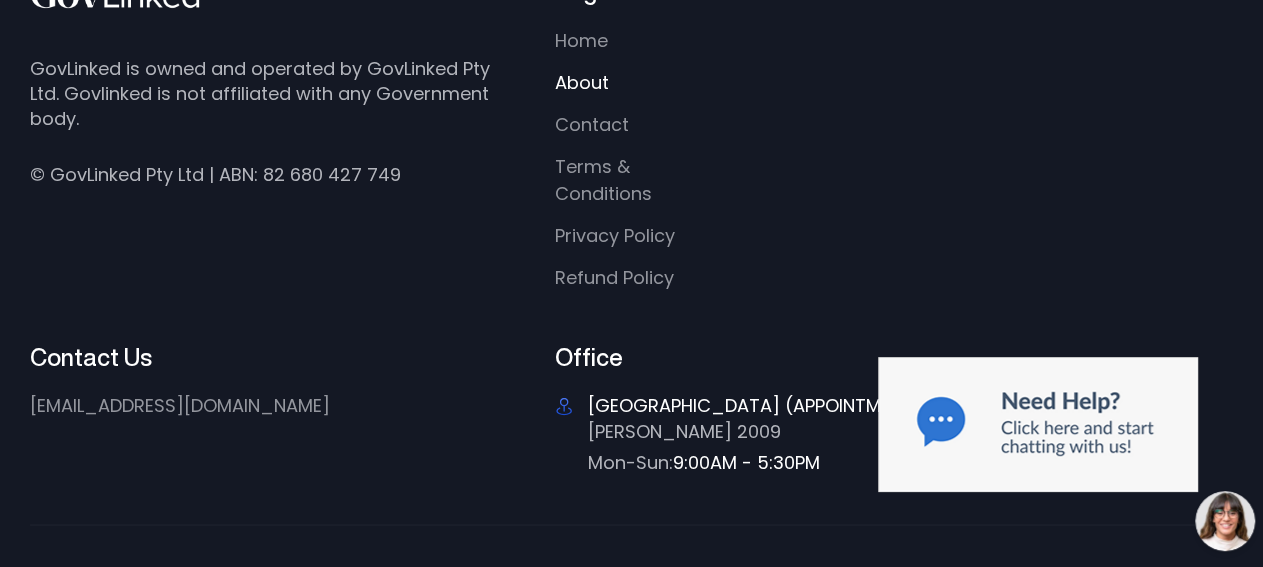 drag, startPoint x: 1061, startPoint y: 551, endPoint x: 1063, endPoint y: 533, distance: 18.110771 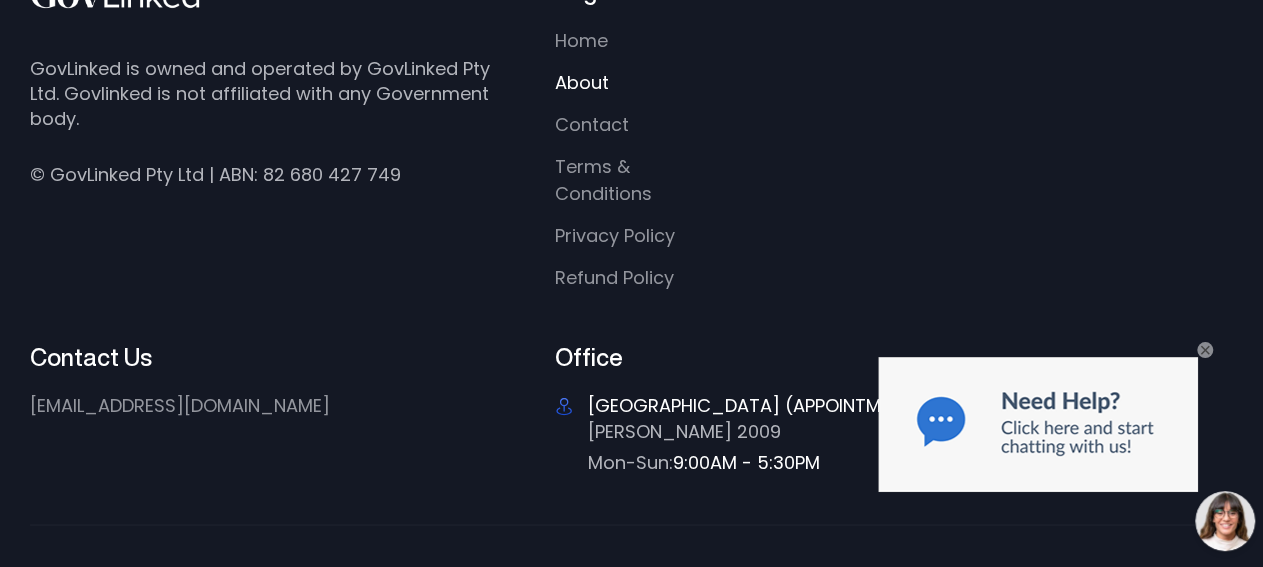 click on "×" at bounding box center [1205, 350] 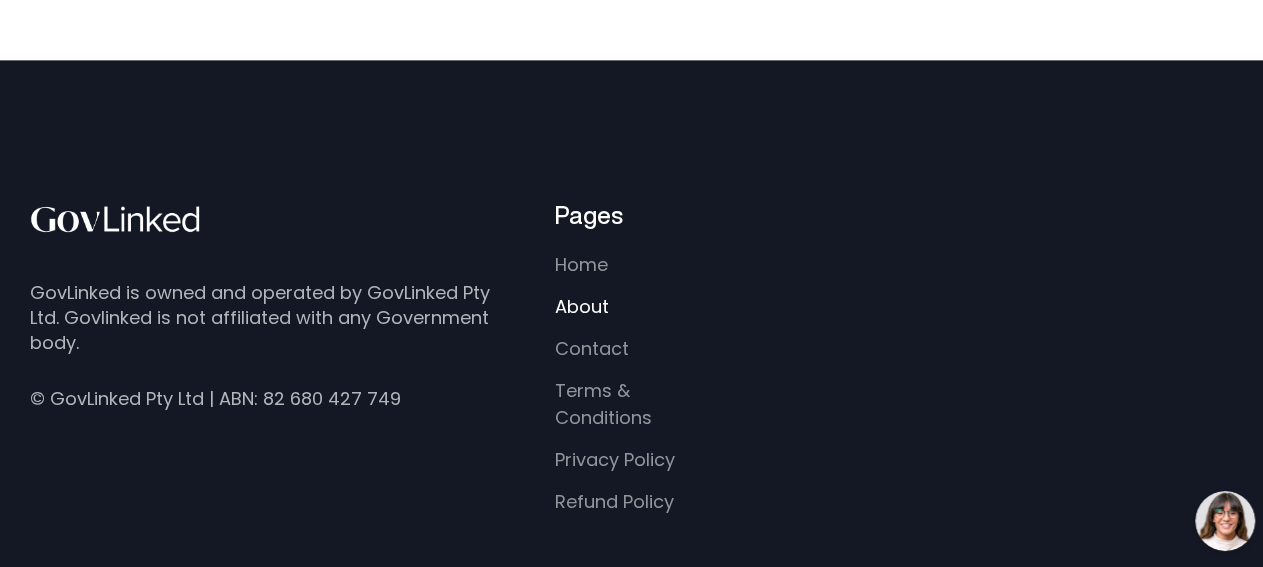 scroll, scrollTop: 1352, scrollLeft: 0, axis: vertical 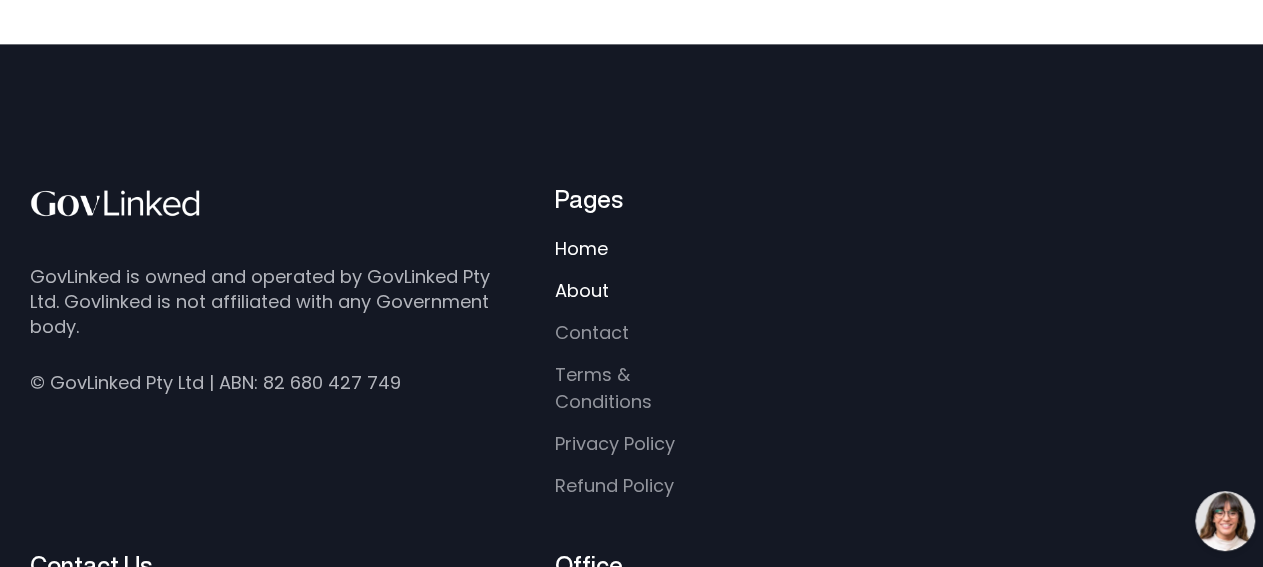 click on "Home" at bounding box center (581, 248) 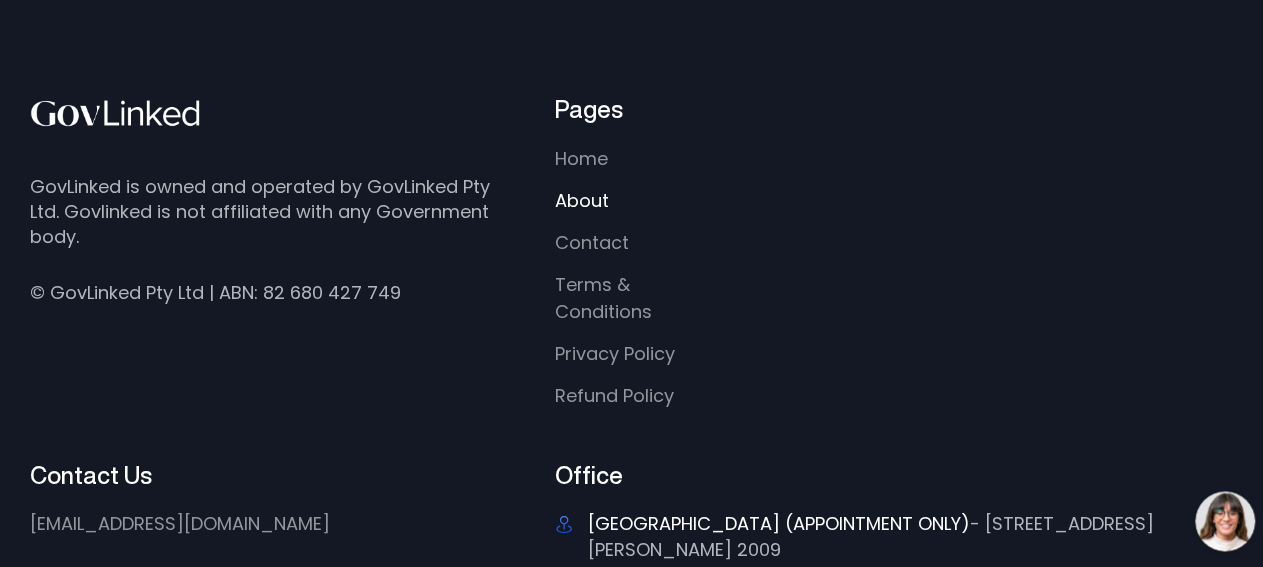 scroll, scrollTop: 1560, scrollLeft: 0, axis: vertical 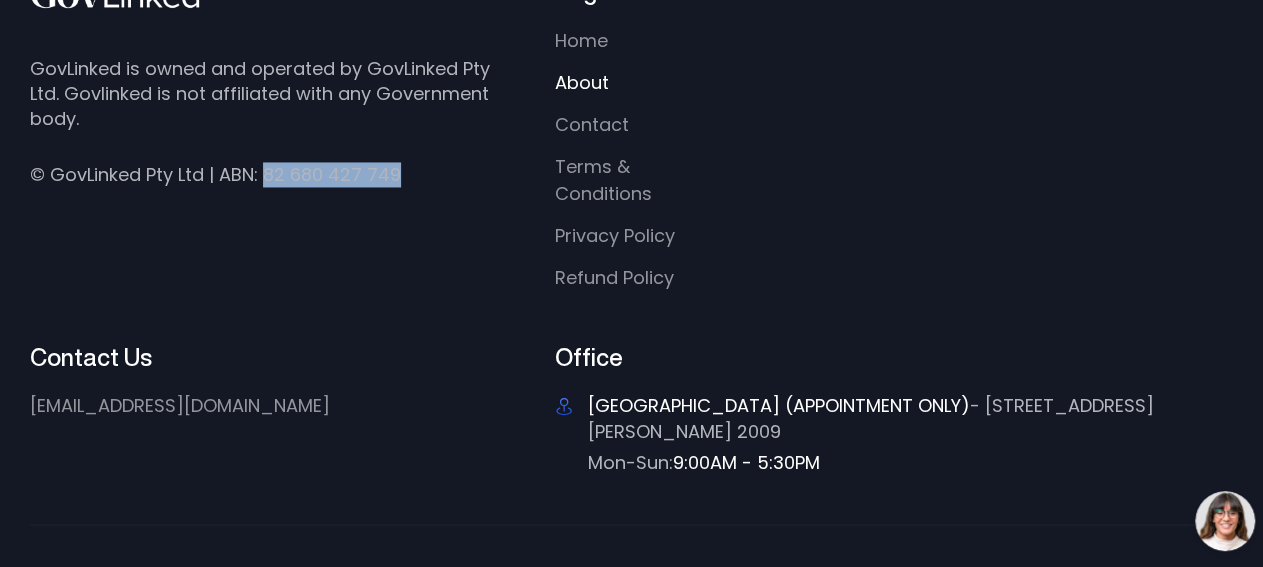 drag, startPoint x: 265, startPoint y: 169, endPoint x: 397, endPoint y: 167, distance: 132.01515 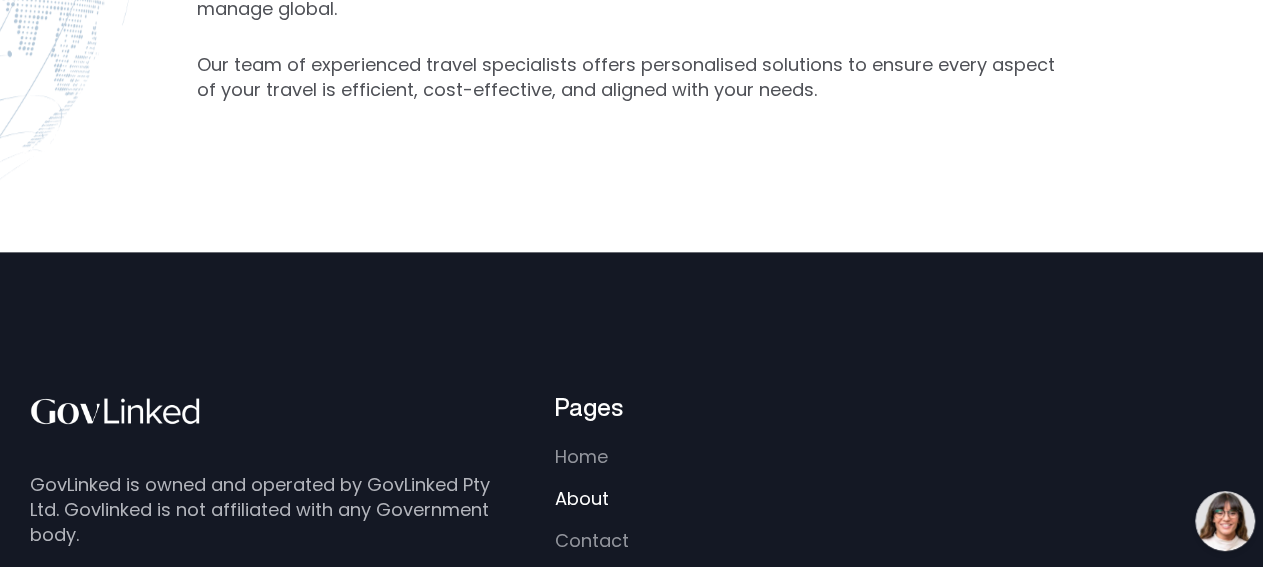 scroll, scrollTop: 1352, scrollLeft: 0, axis: vertical 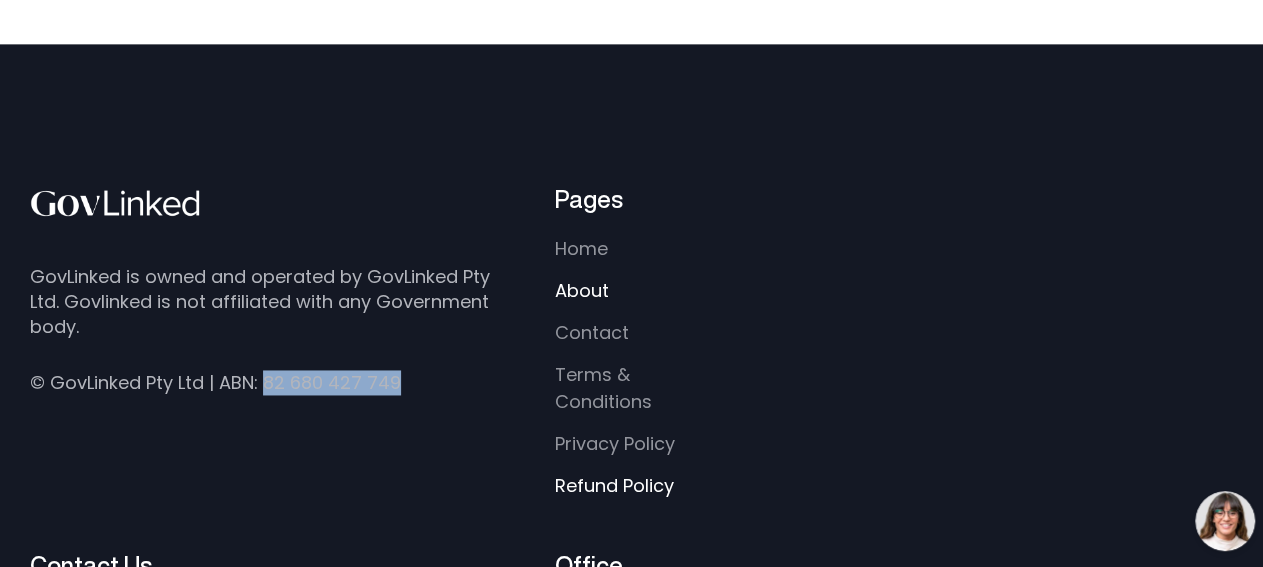 click on "Refund Policy" at bounding box center [614, 485] 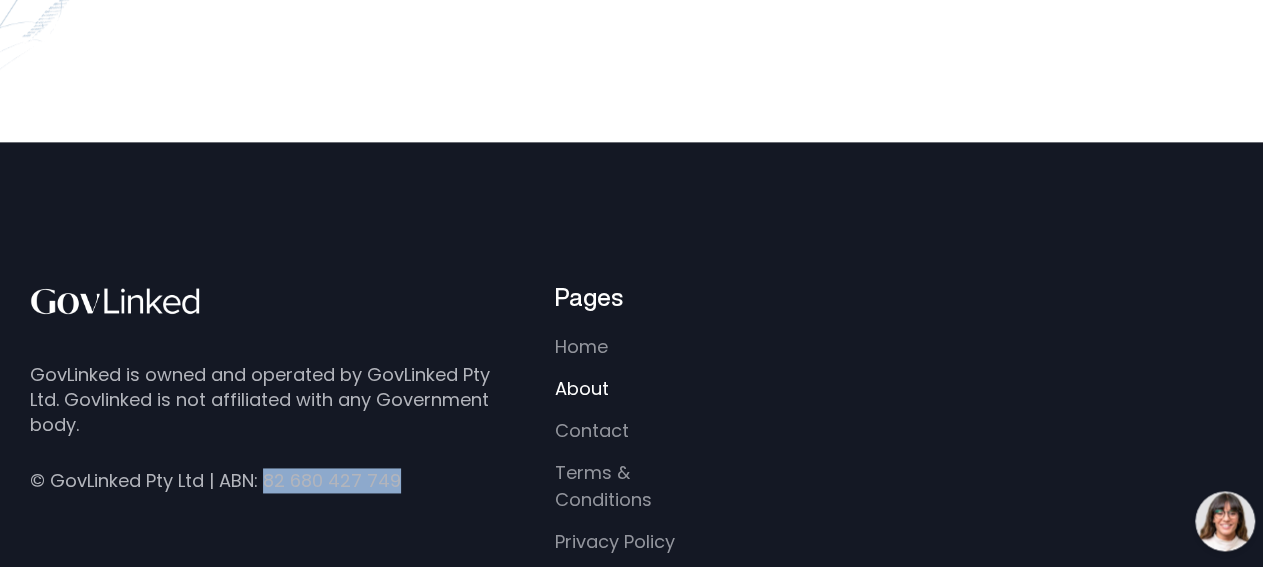 scroll, scrollTop: 0, scrollLeft: 0, axis: both 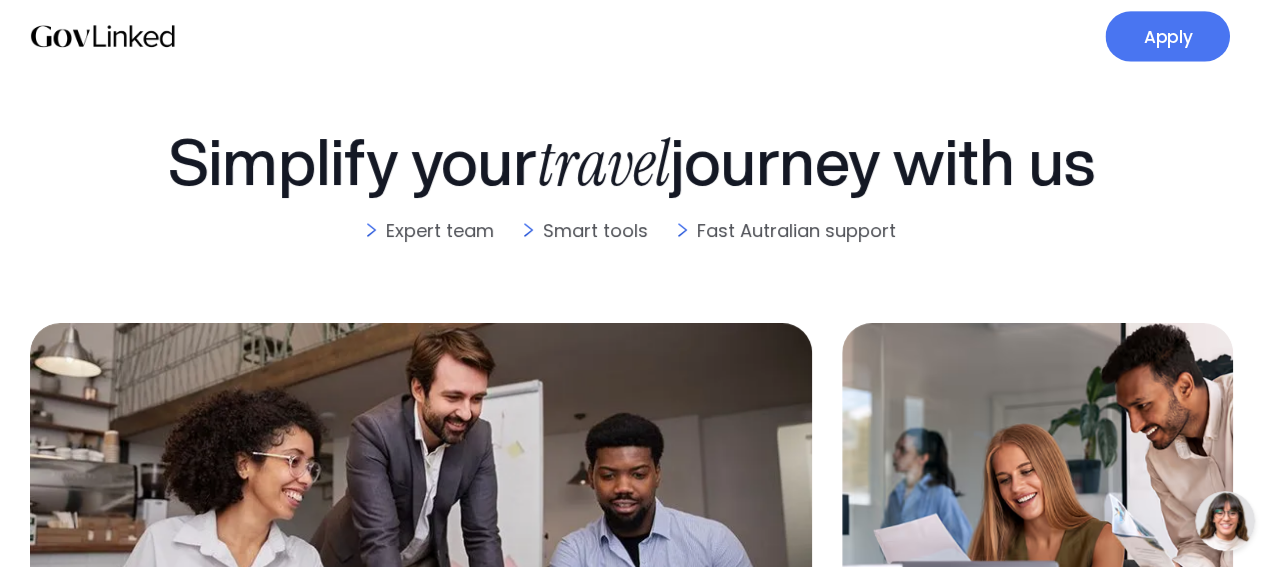 click on "Apply" at bounding box center (1167, 36) 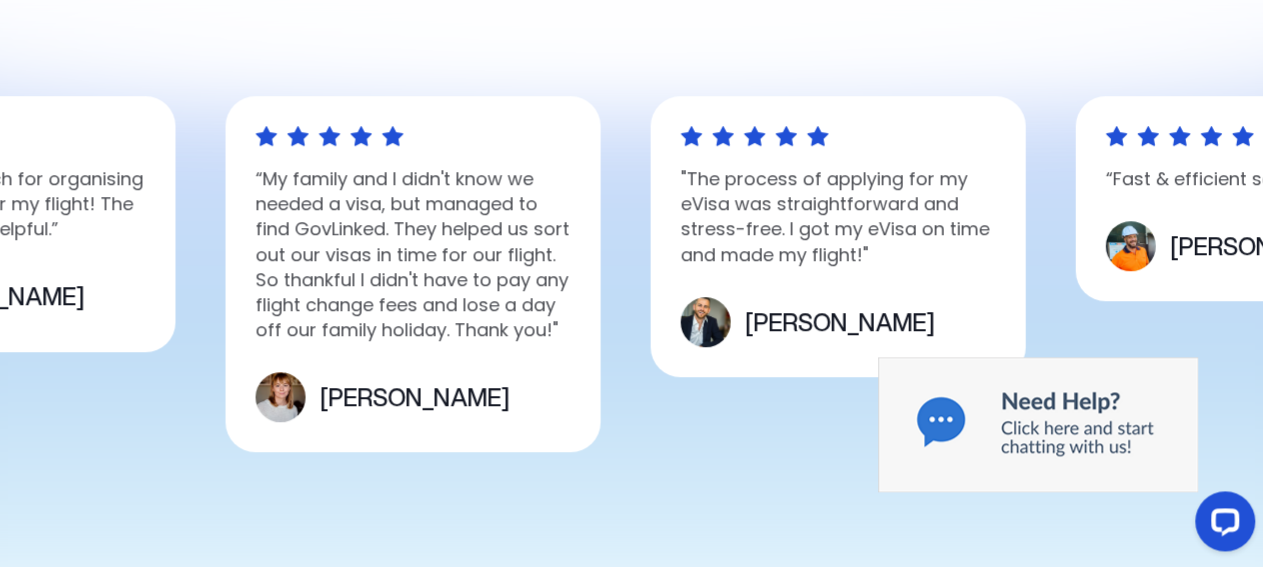 scroll, scrollTop: 728, scrollLeft: 0, axis: vertical 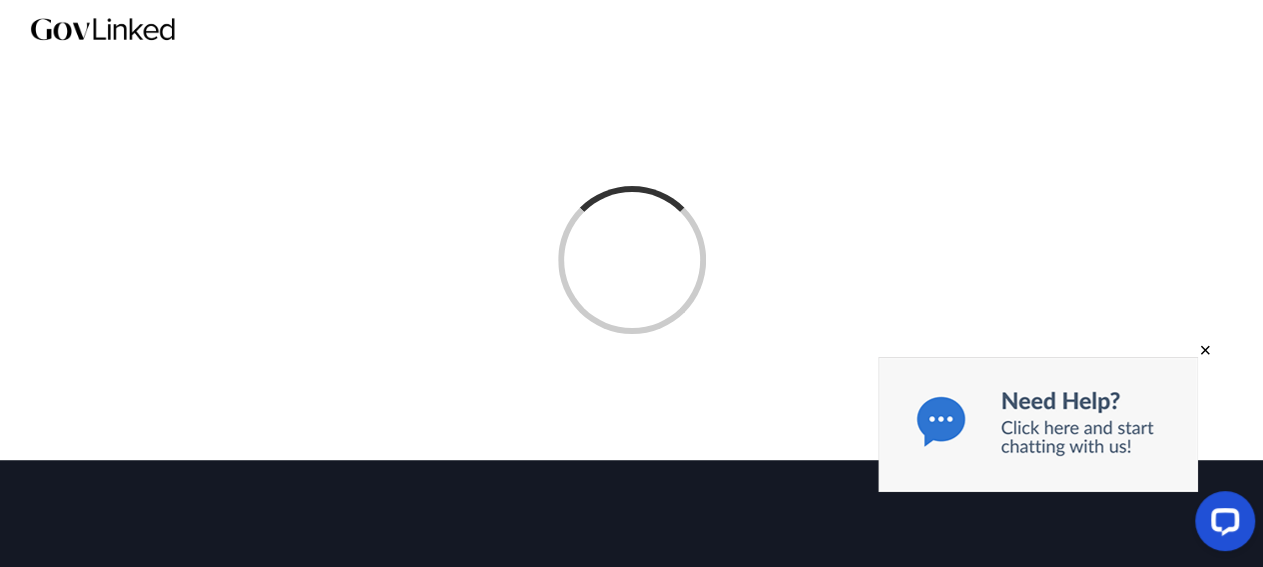 click at bounding box center [1038, 424] 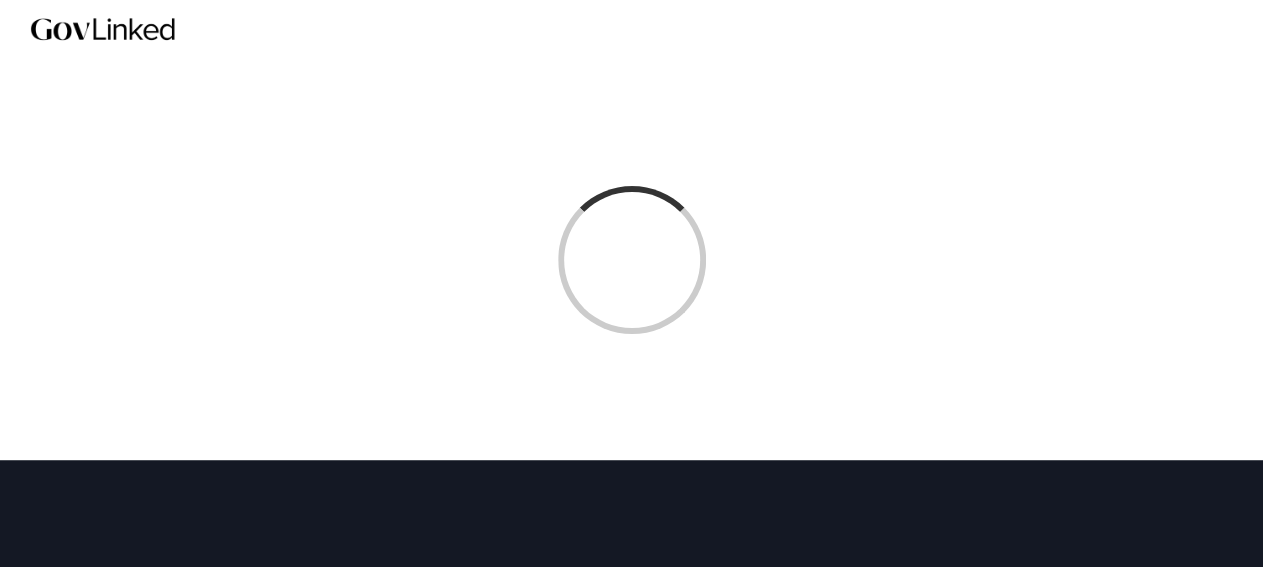 click at bounding box center [632, 260] 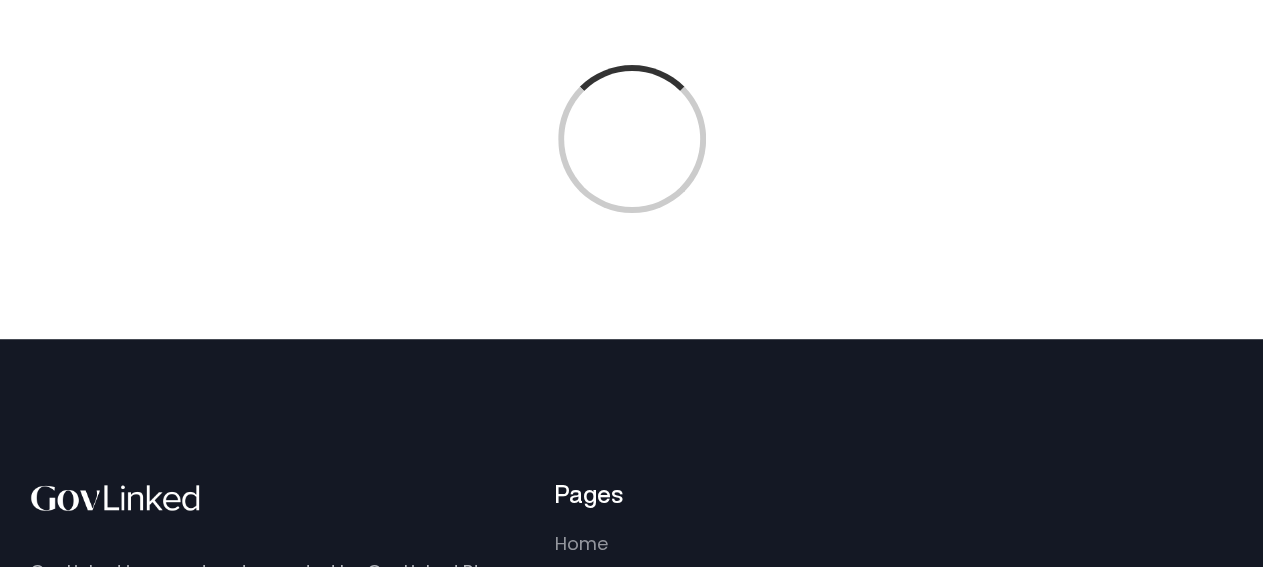 scroll, scrollTop: 0, scrollLeft: 0, axis: both 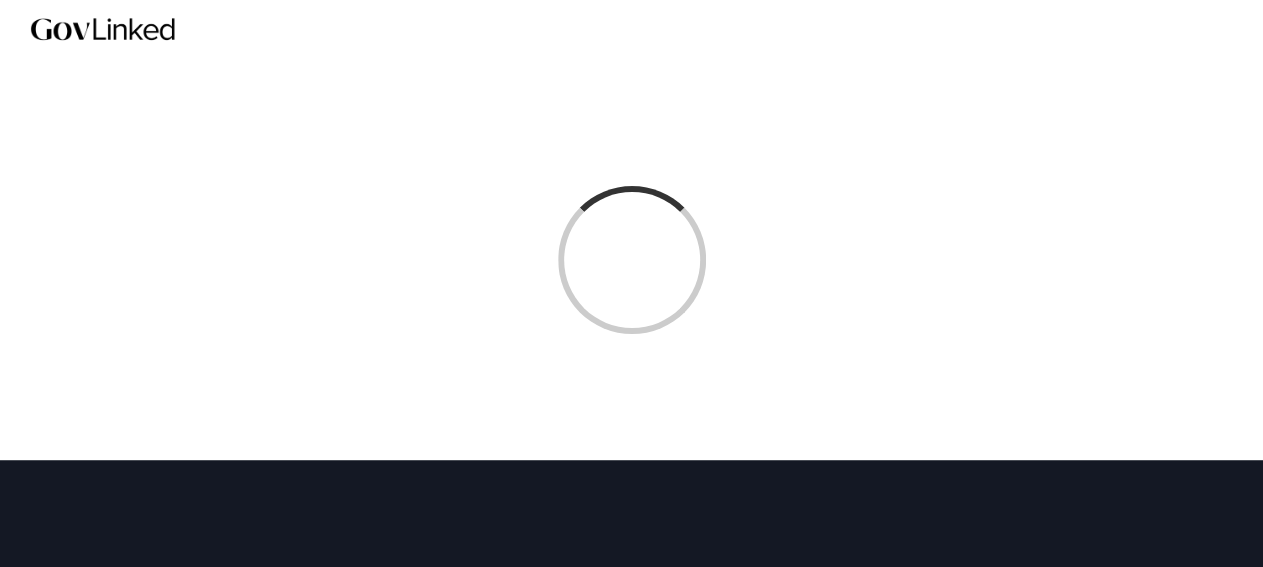 click at bounding box center (631, 259) 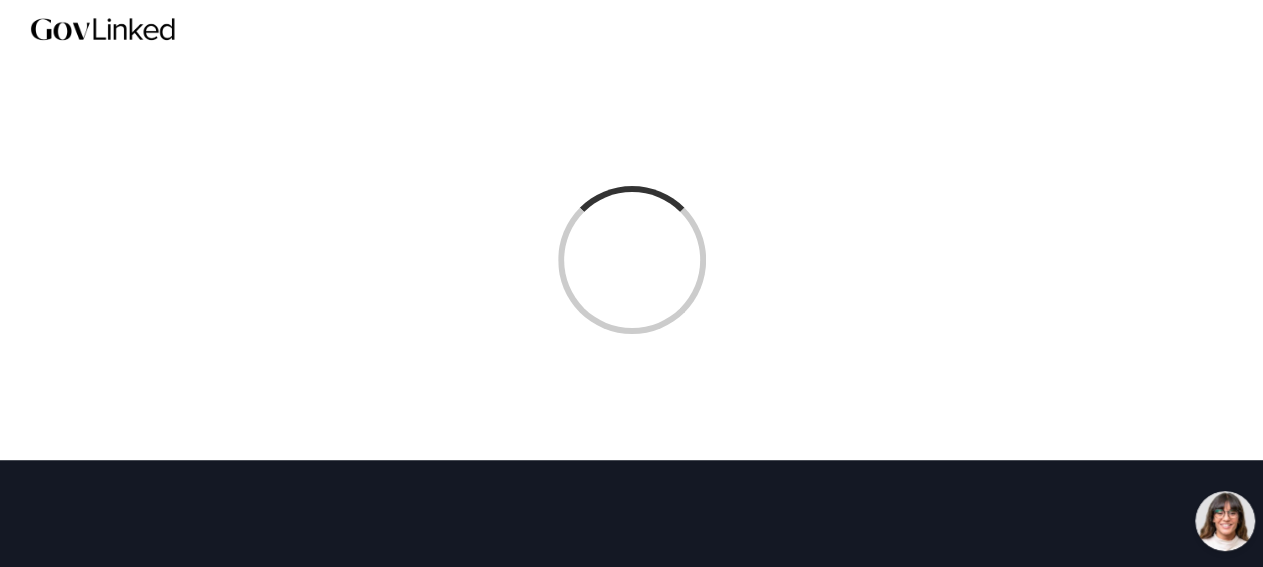 scroll, scrollTop: 0, scrollLeft: 0, axis: both 